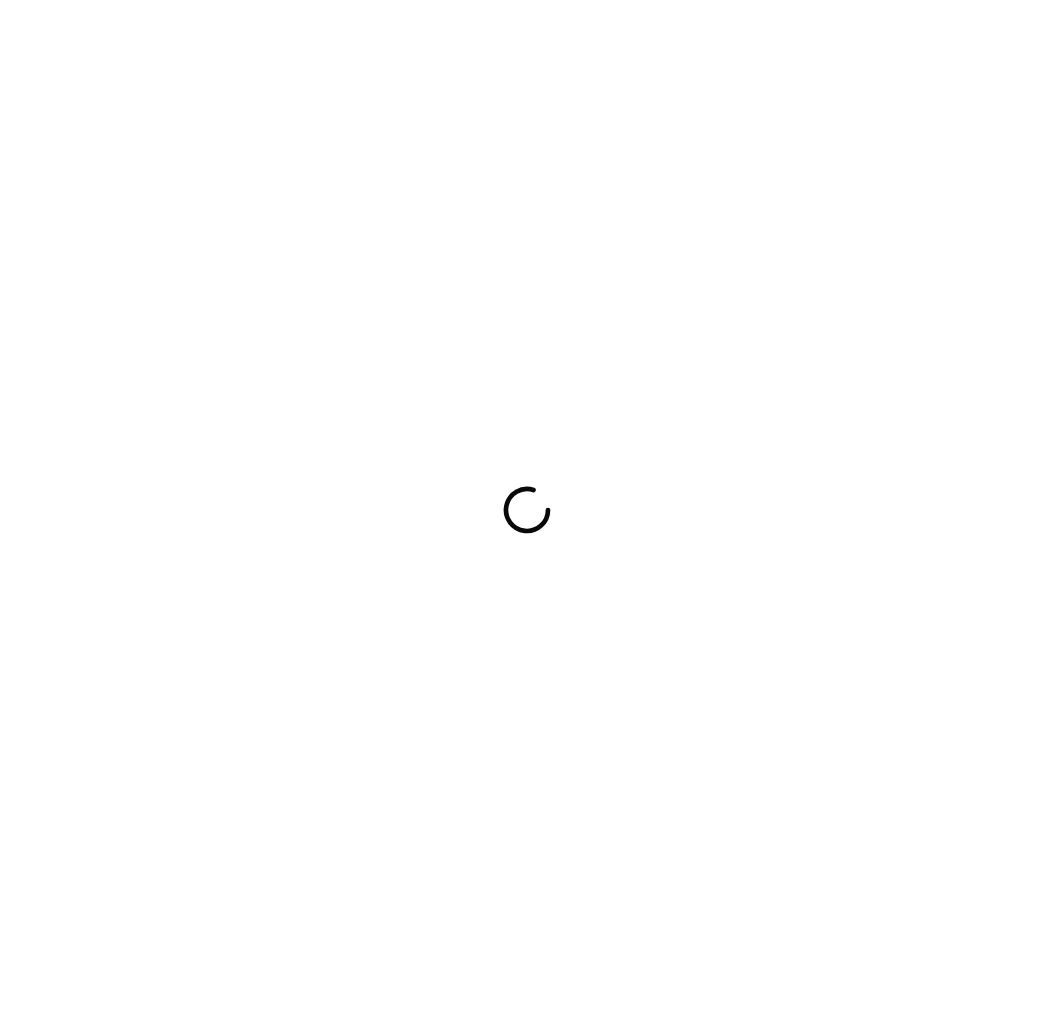 scroll, scrollTop: 0, scrollLeft: 0, axis: both 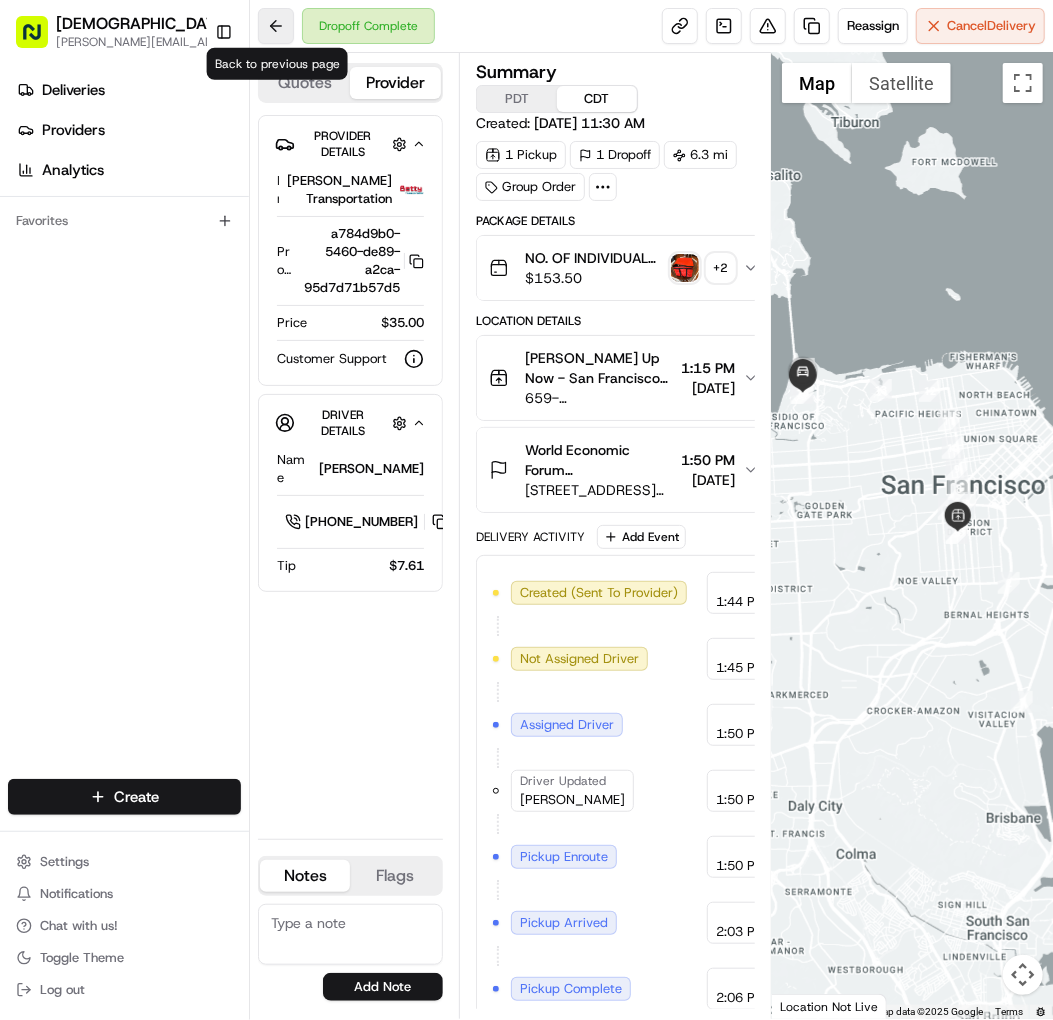 click at bounding box center [276, 26] 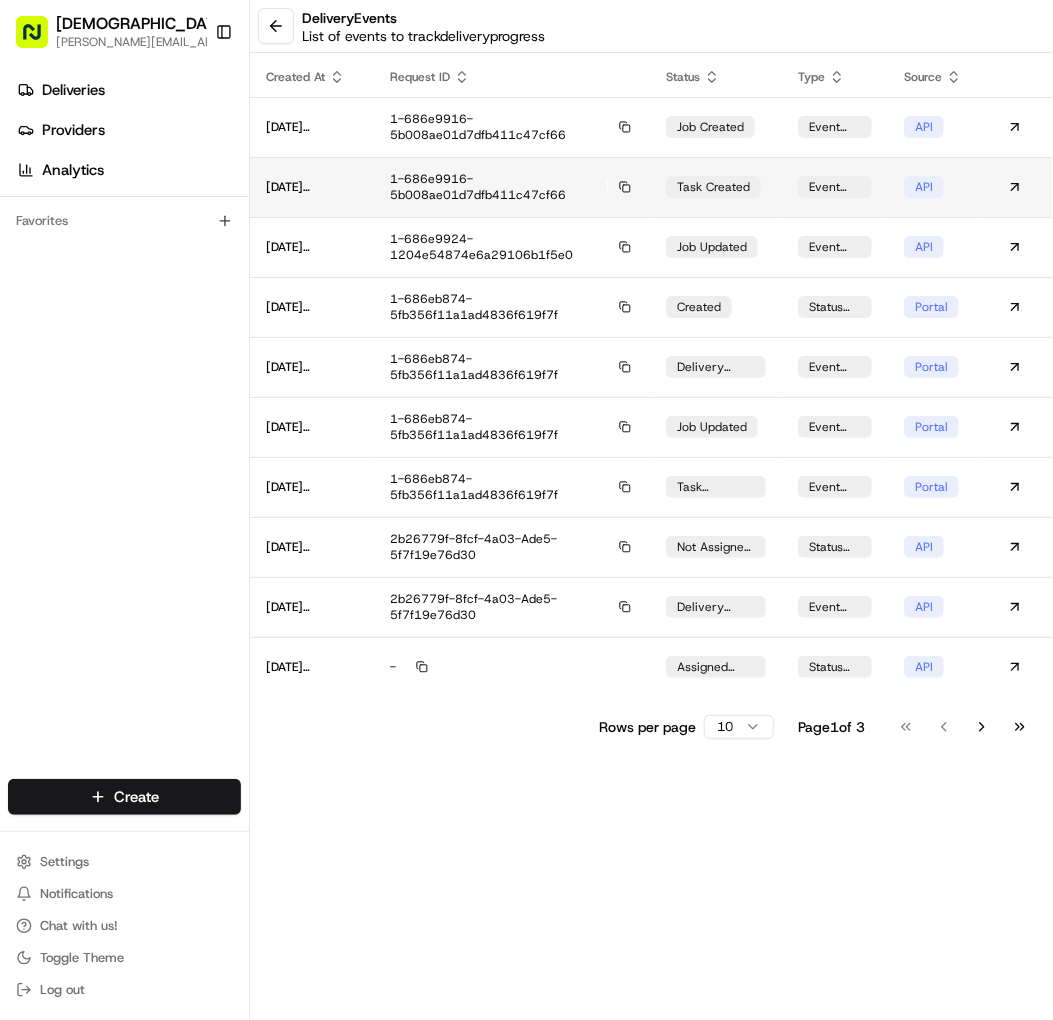 scroll, scrollTop: 0, scrollLeft: 0, axis: both 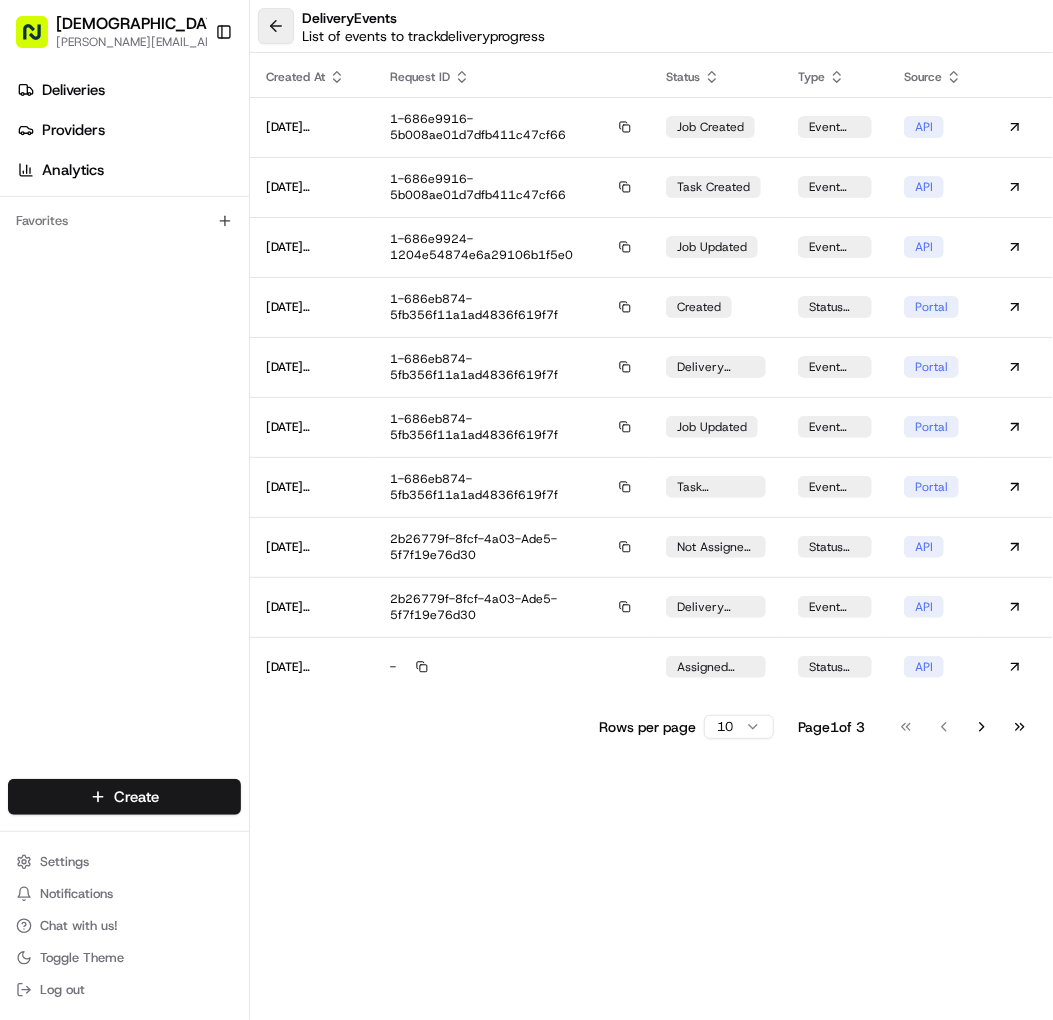 click at bounding box center (276, 26) 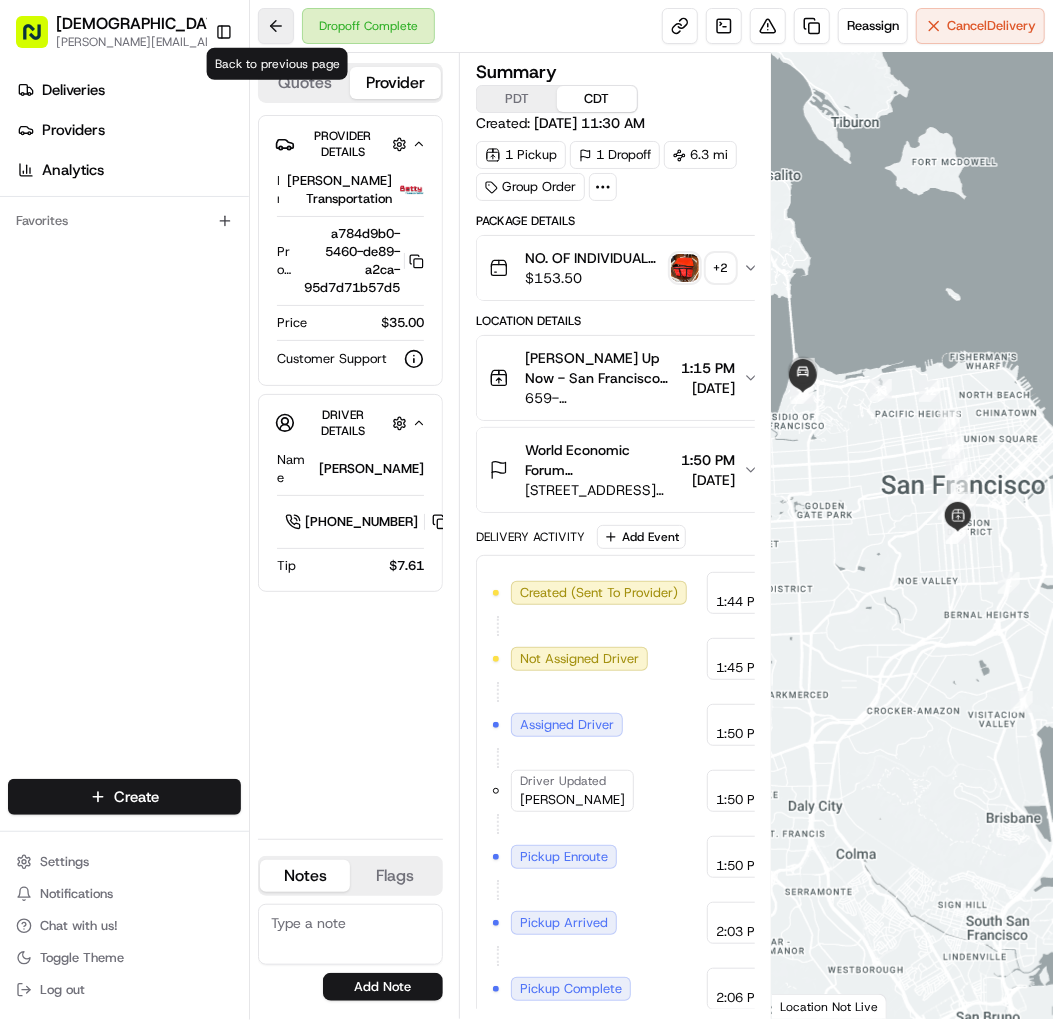 click at bounding box center [276, 26] 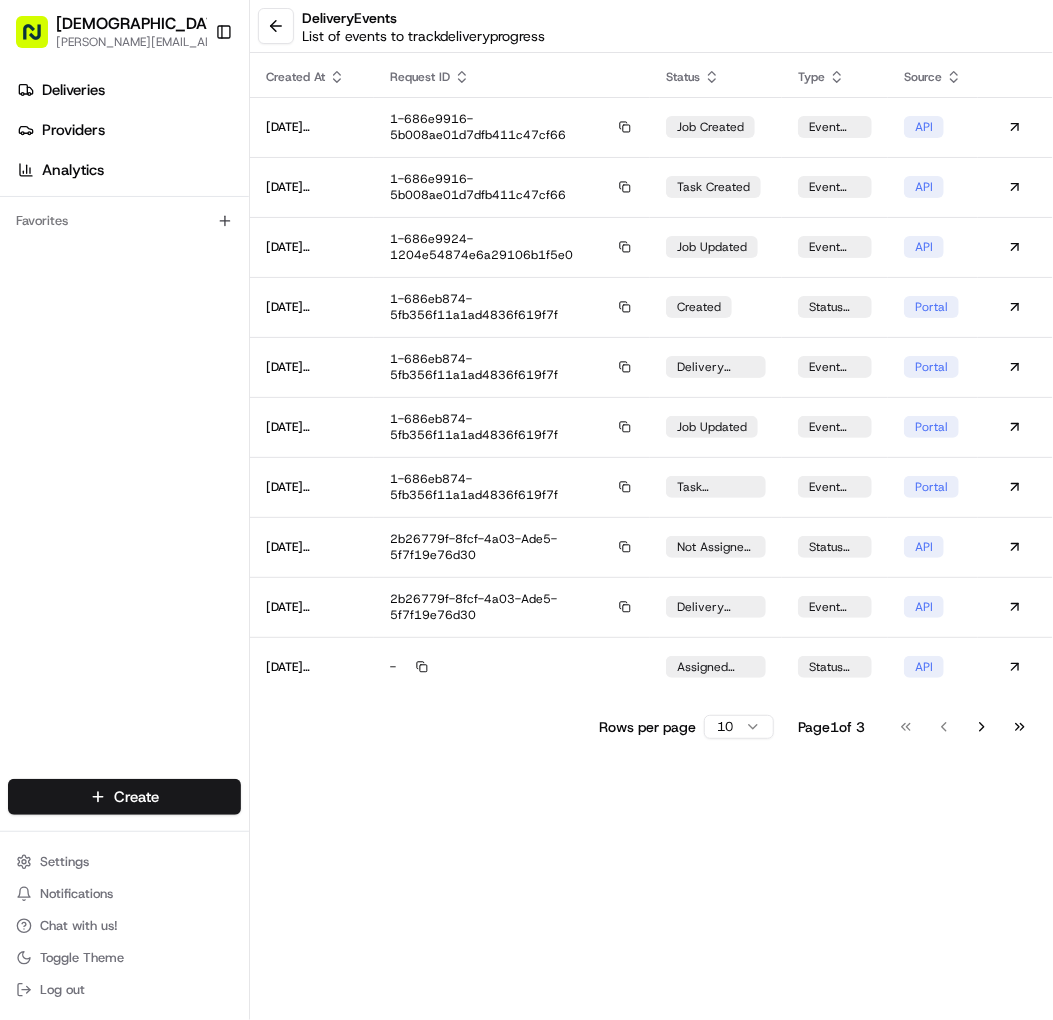 click at bounding box center (276, 26) 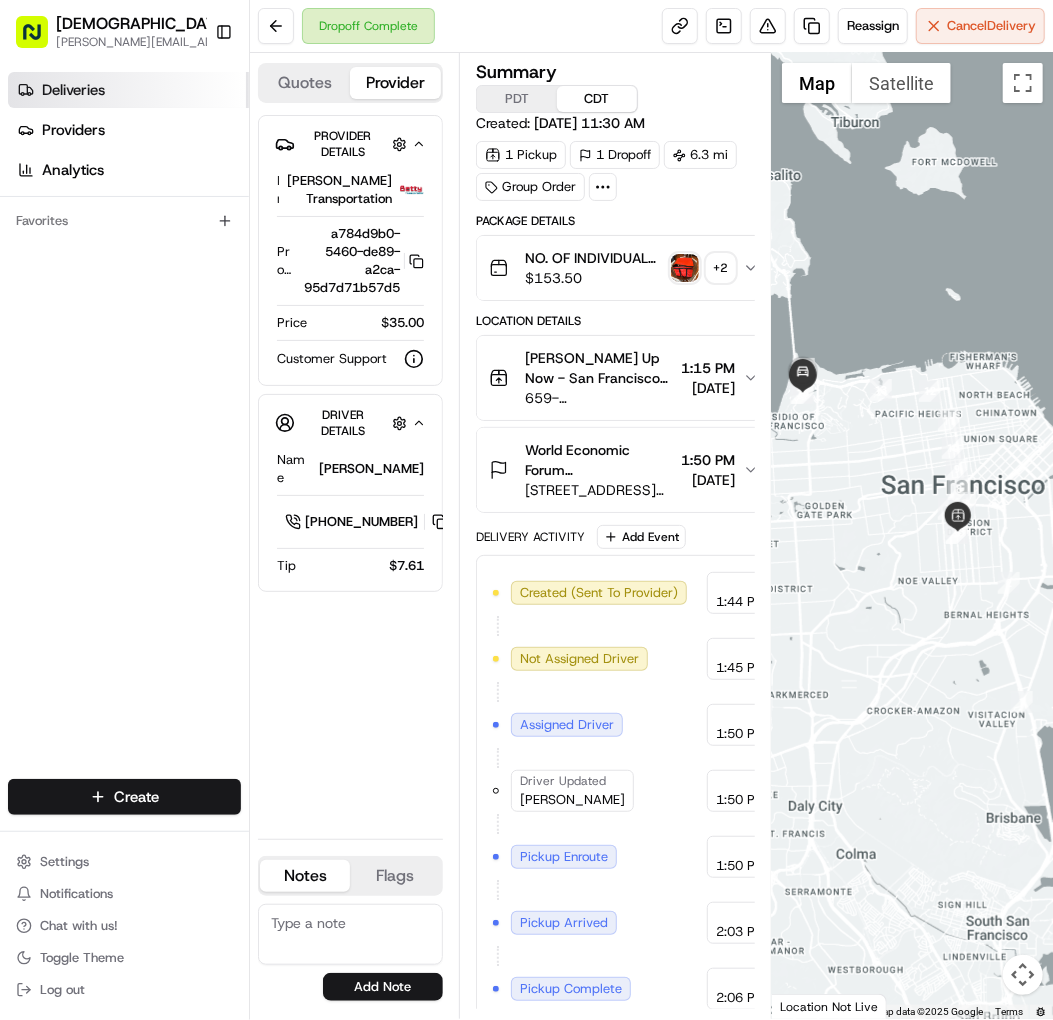 click on "Deliveries" at bounding box center [128, 90] 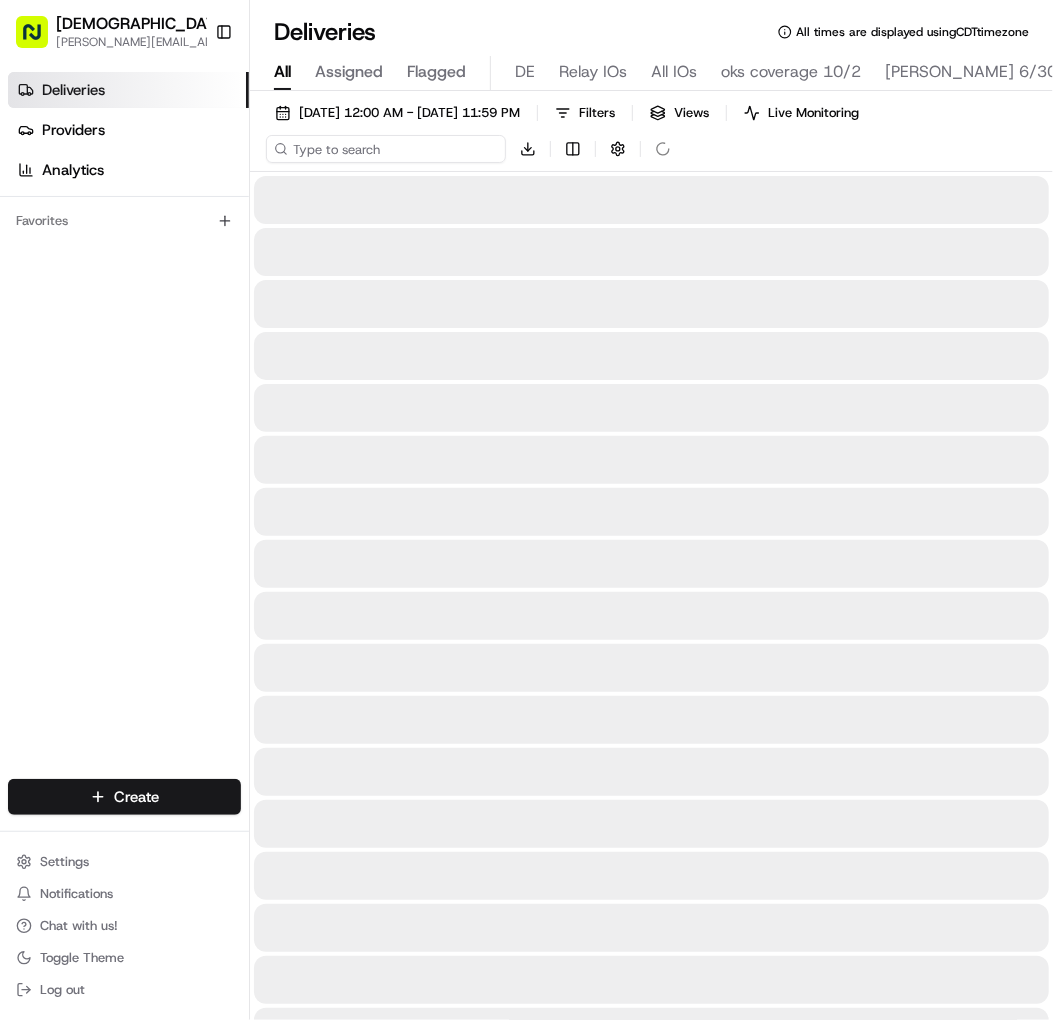 click at bounding box center [386, 149] 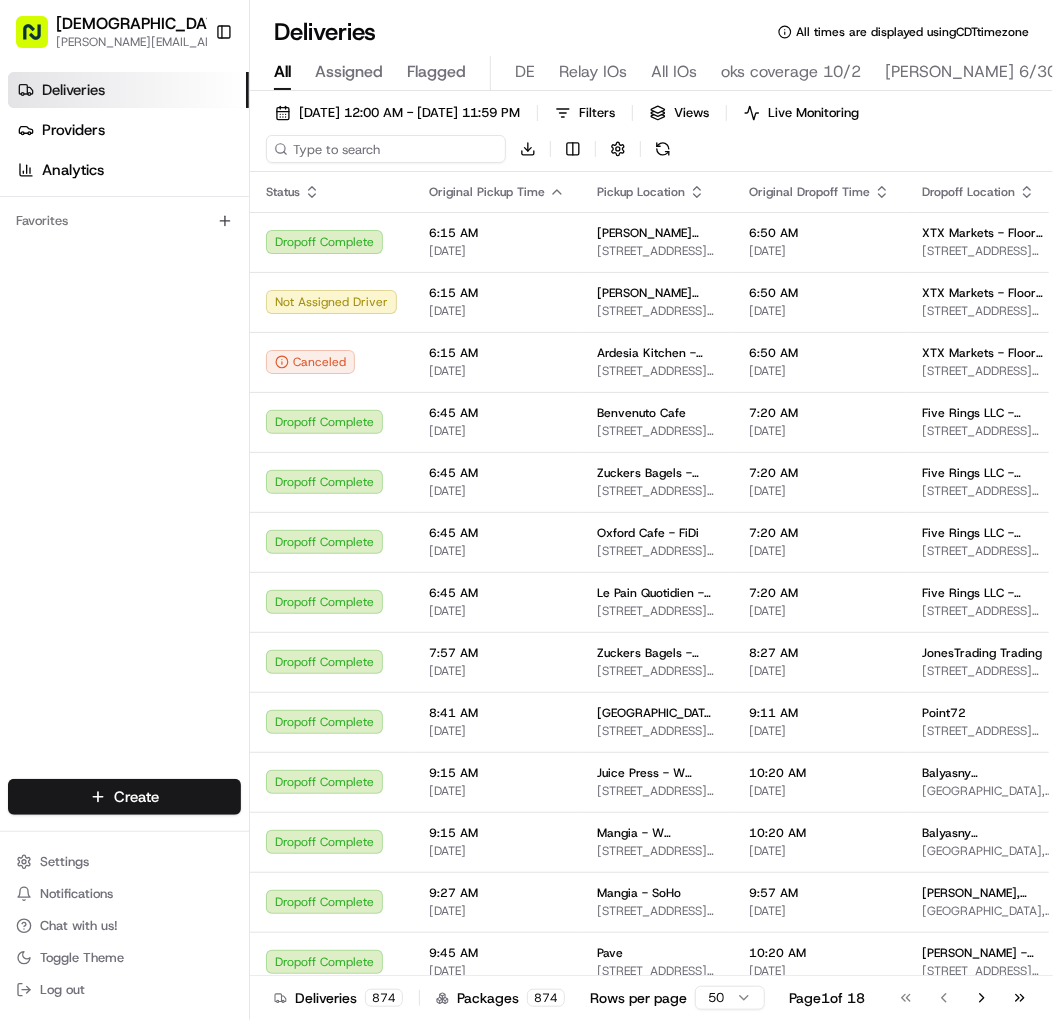 click at bounding box center (386, 149) 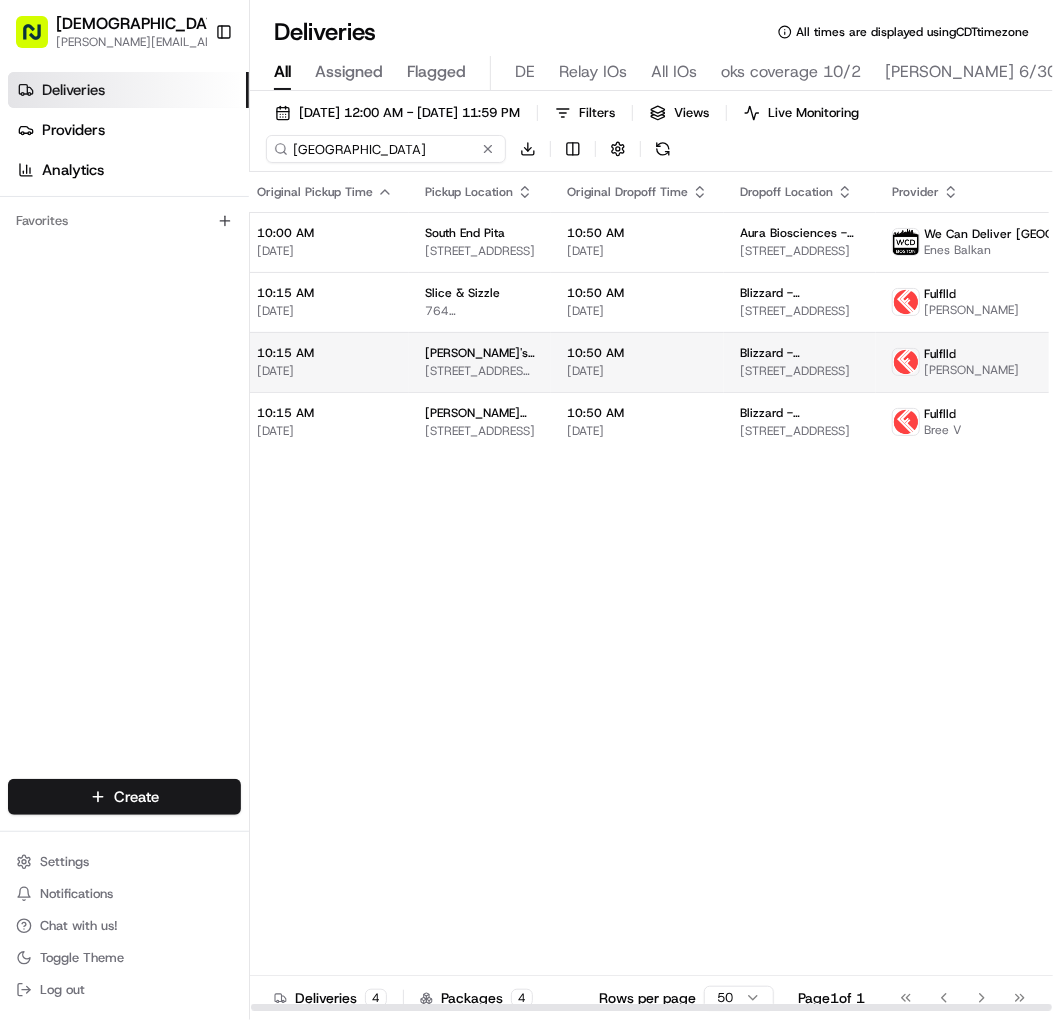 scroll, scrollTop: 0, scrollLeft: 0, axis: both 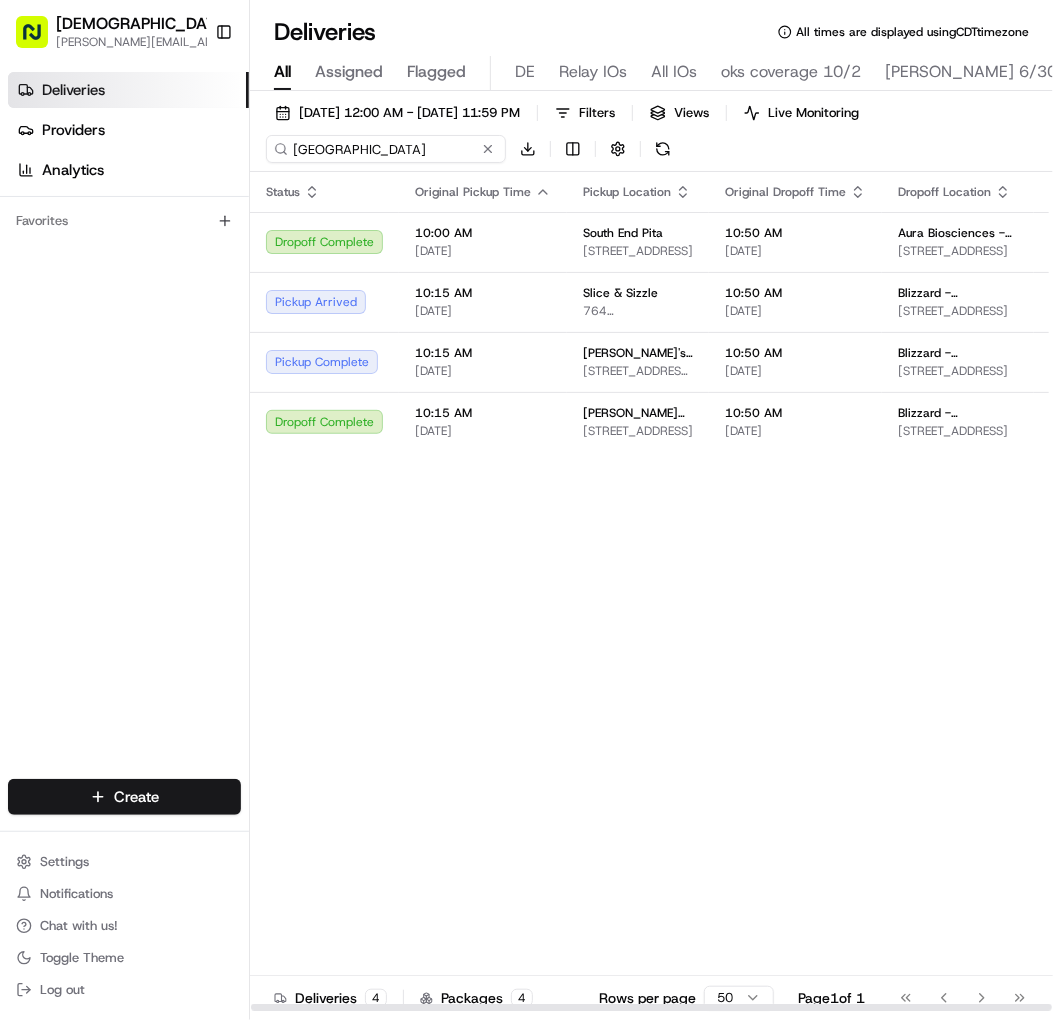 click on "[GEOGRAPHIC_DATA]" at bounding box center [386, 149] 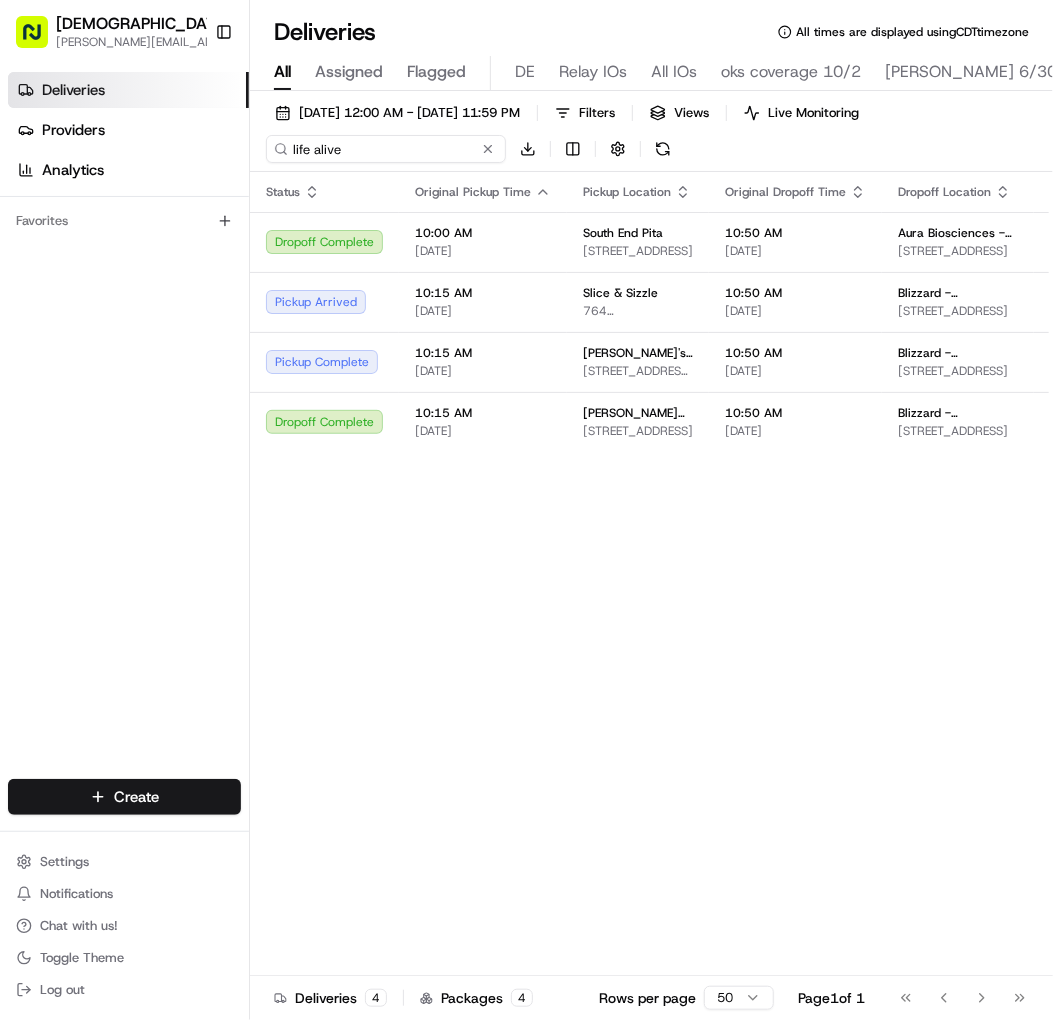 type on "life alive" 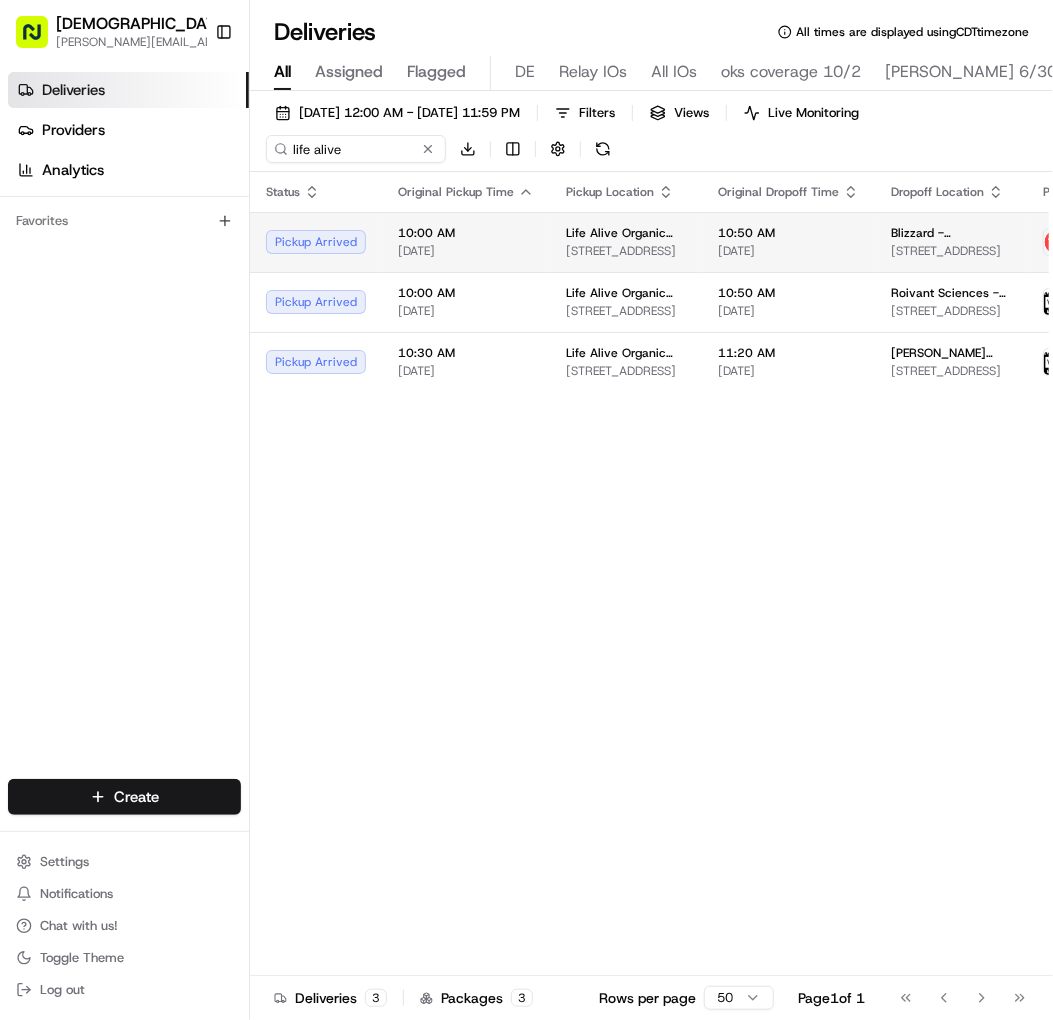 click on "[DATE]" at bounding box center (466, 251) 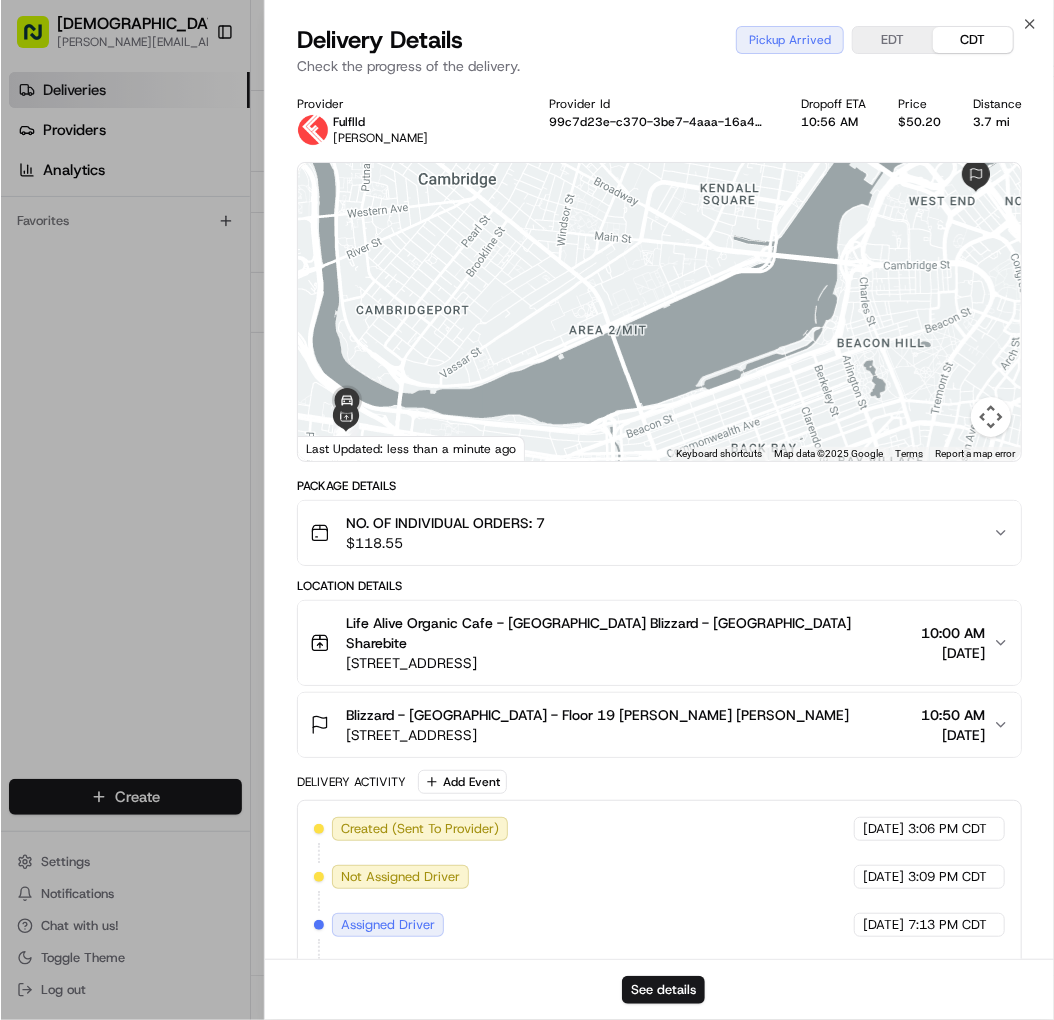 scroll, scrollTop: 133, scrollLeft: 0, axis: vertical 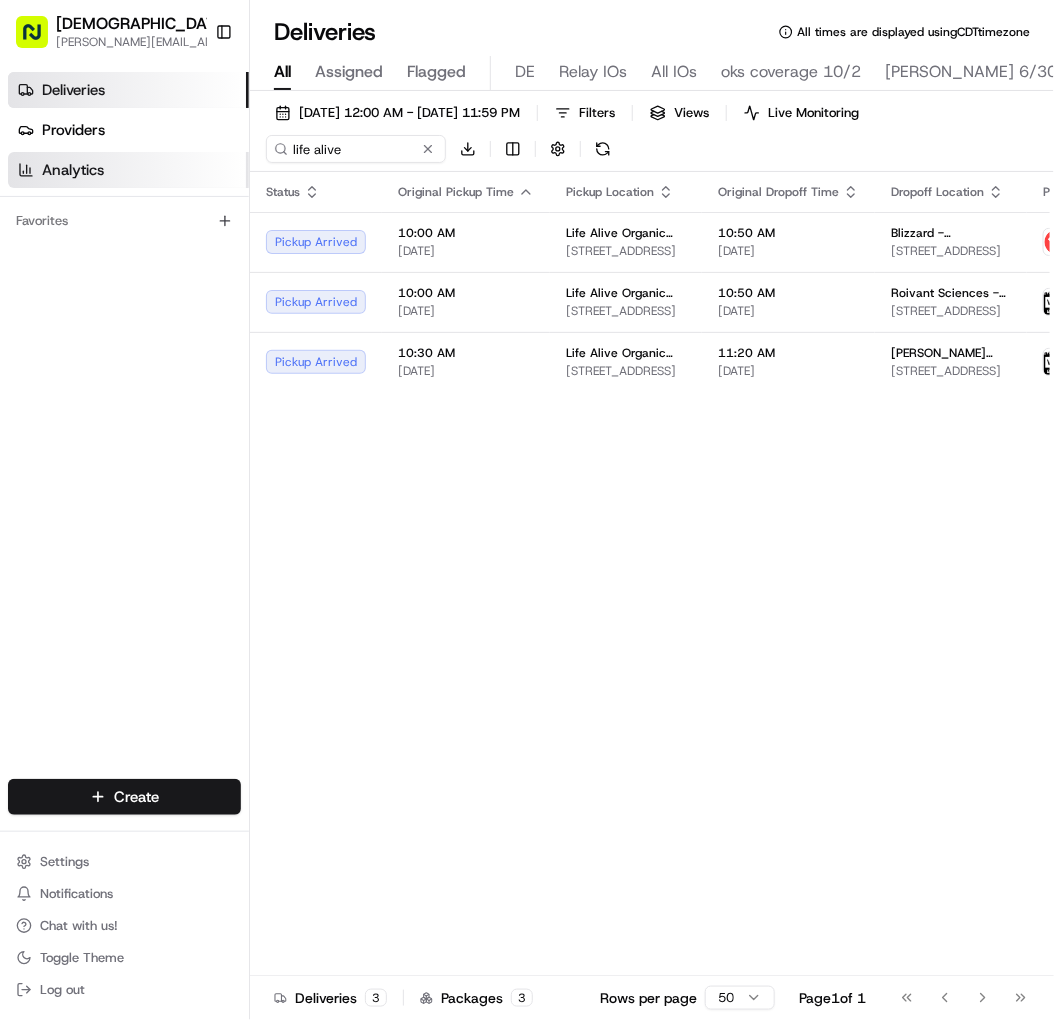 click on "Analytics" at bounding box center (128, 170) 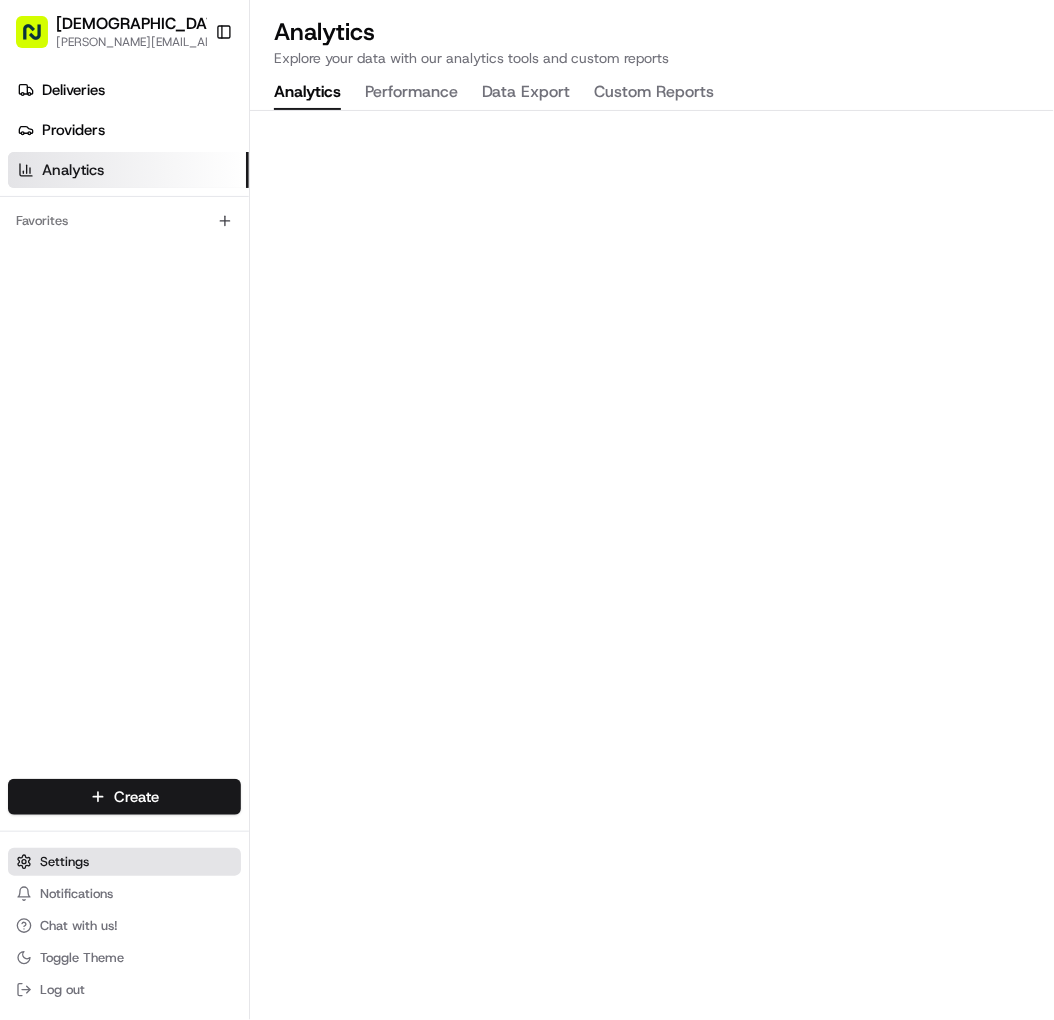 click on "Settings" at bounding box center (64, 862) 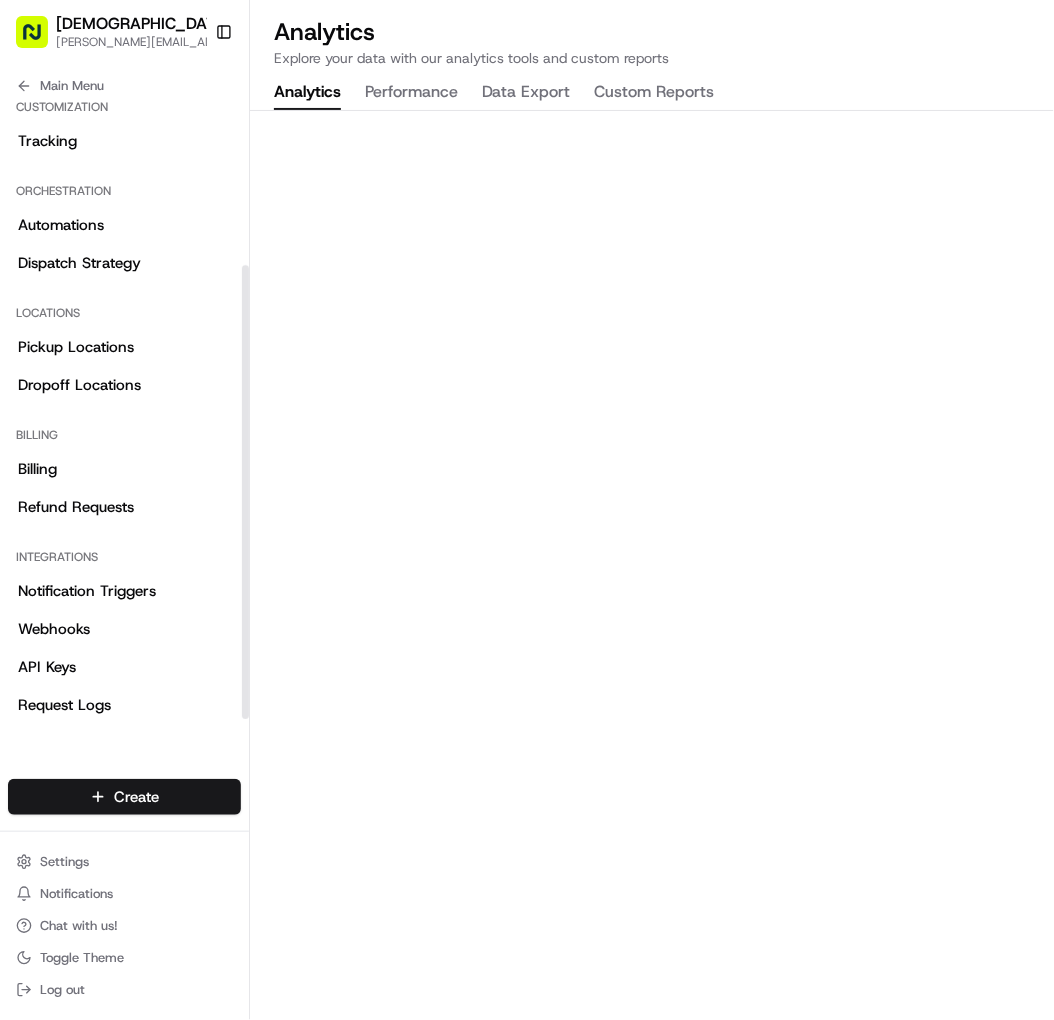 scroll, scrollTop: 225, scrollLeft: 0, axis: vertical 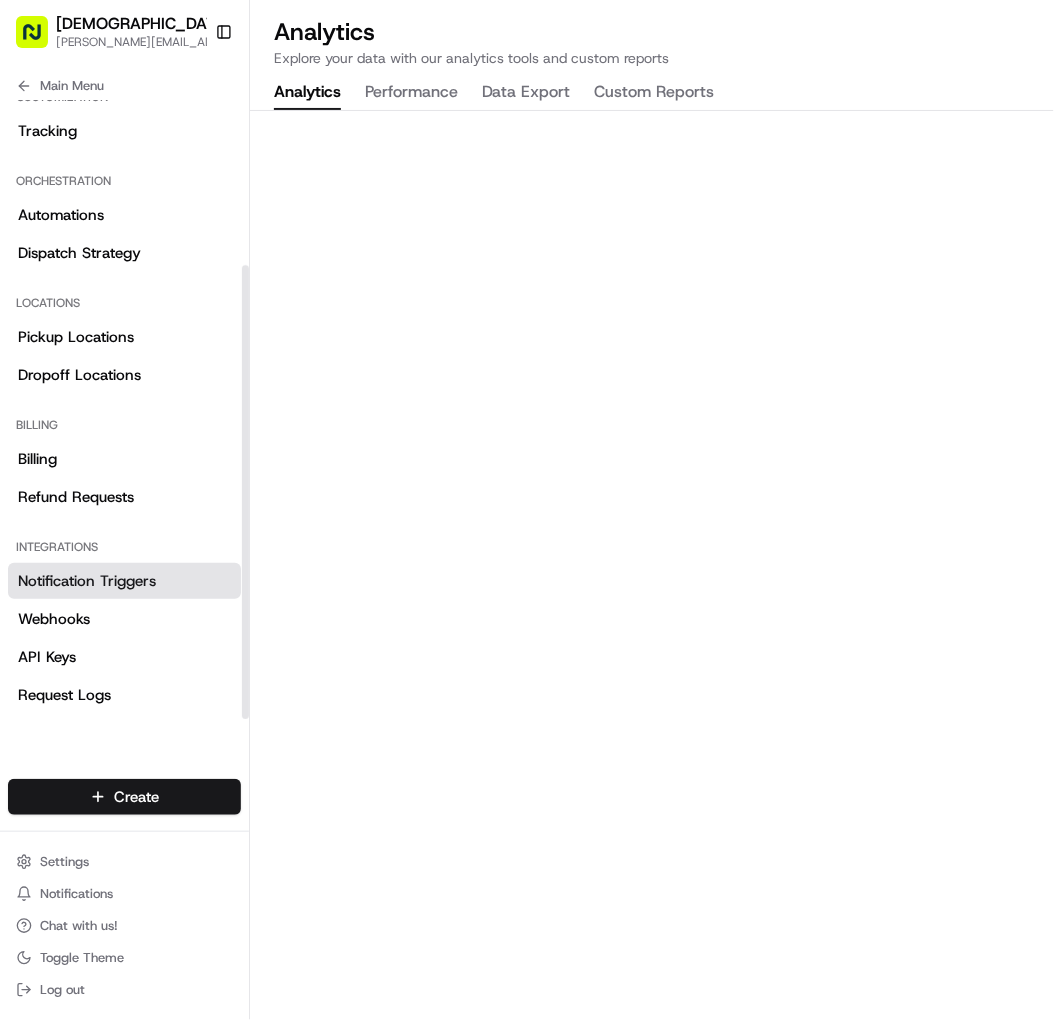 click on "Notification Triggers" at bounding box center [87, 581] 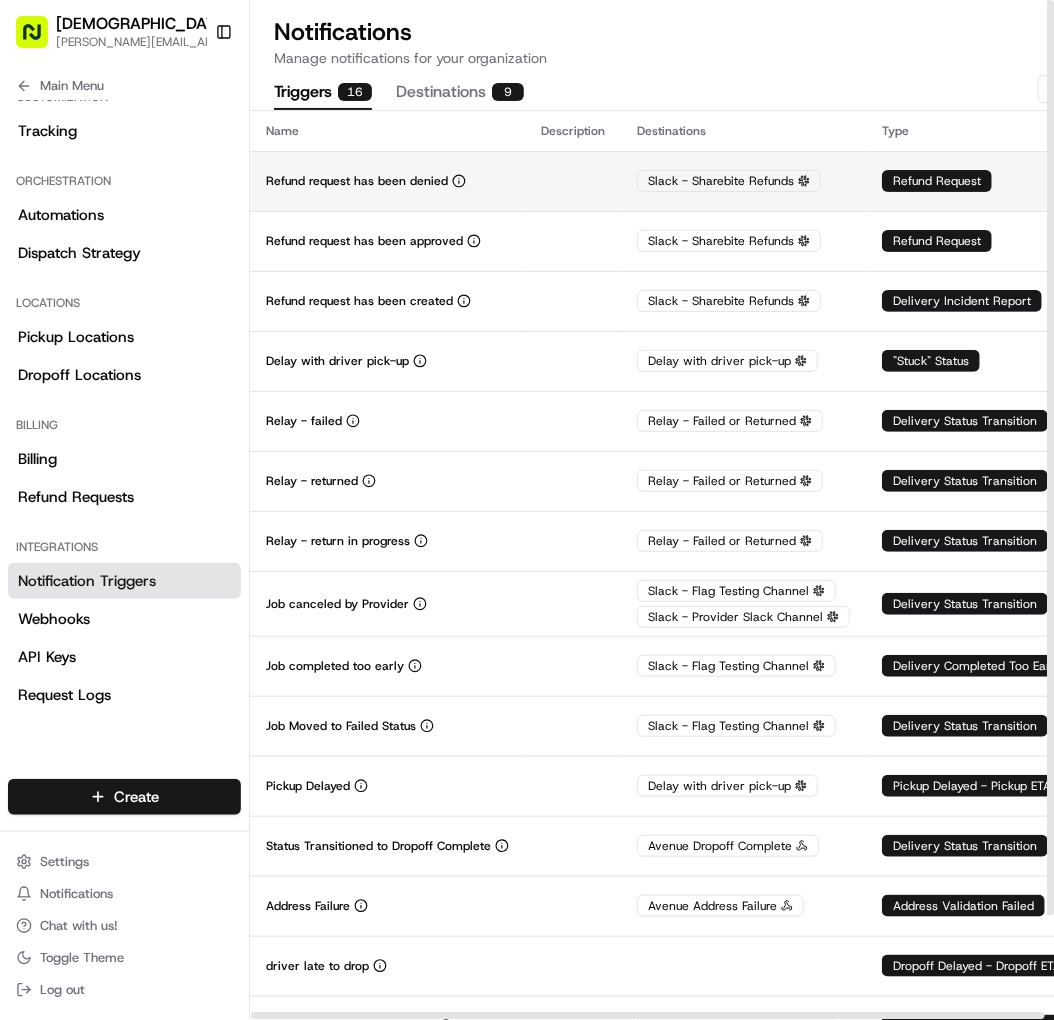 click at bounding box center (573, 181) 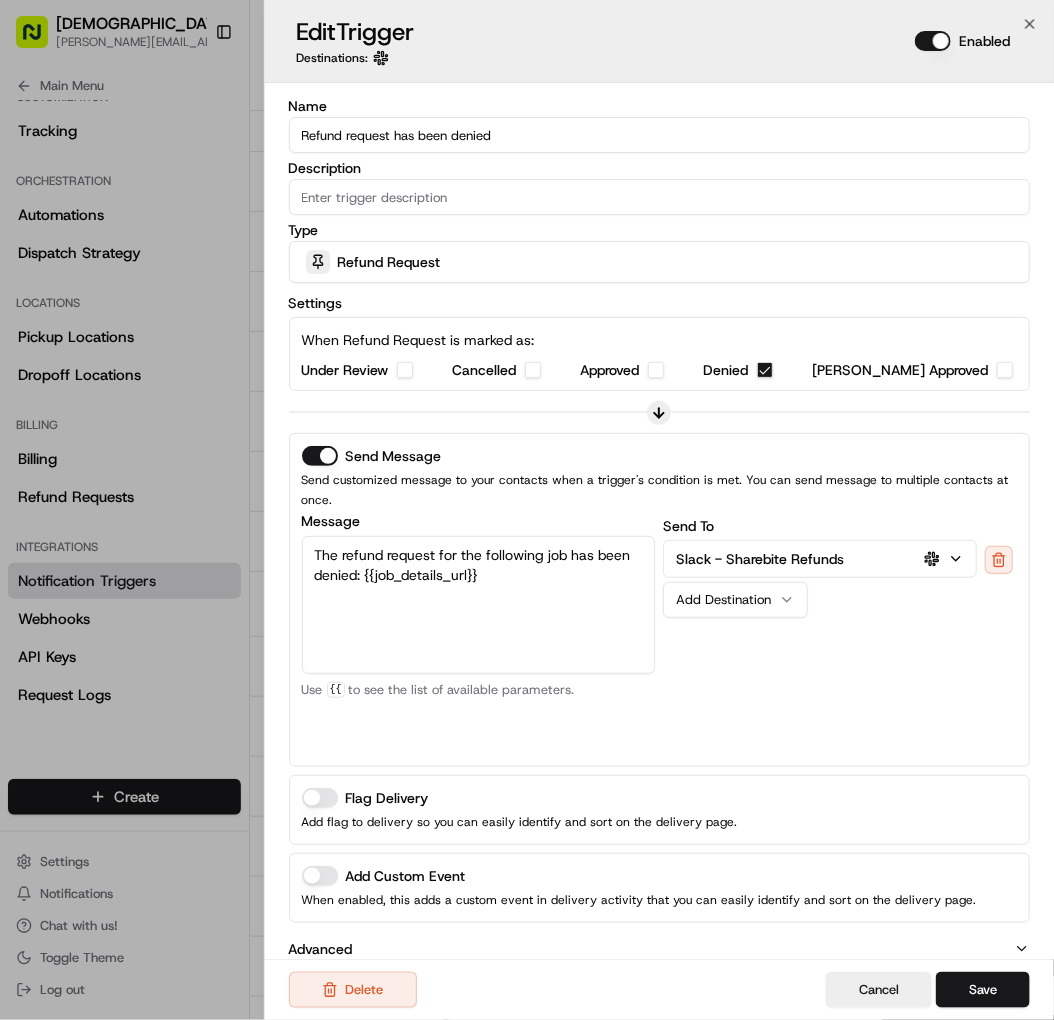 click on "Slack - Sharebite Refunds" at bounding box center [760, 559] 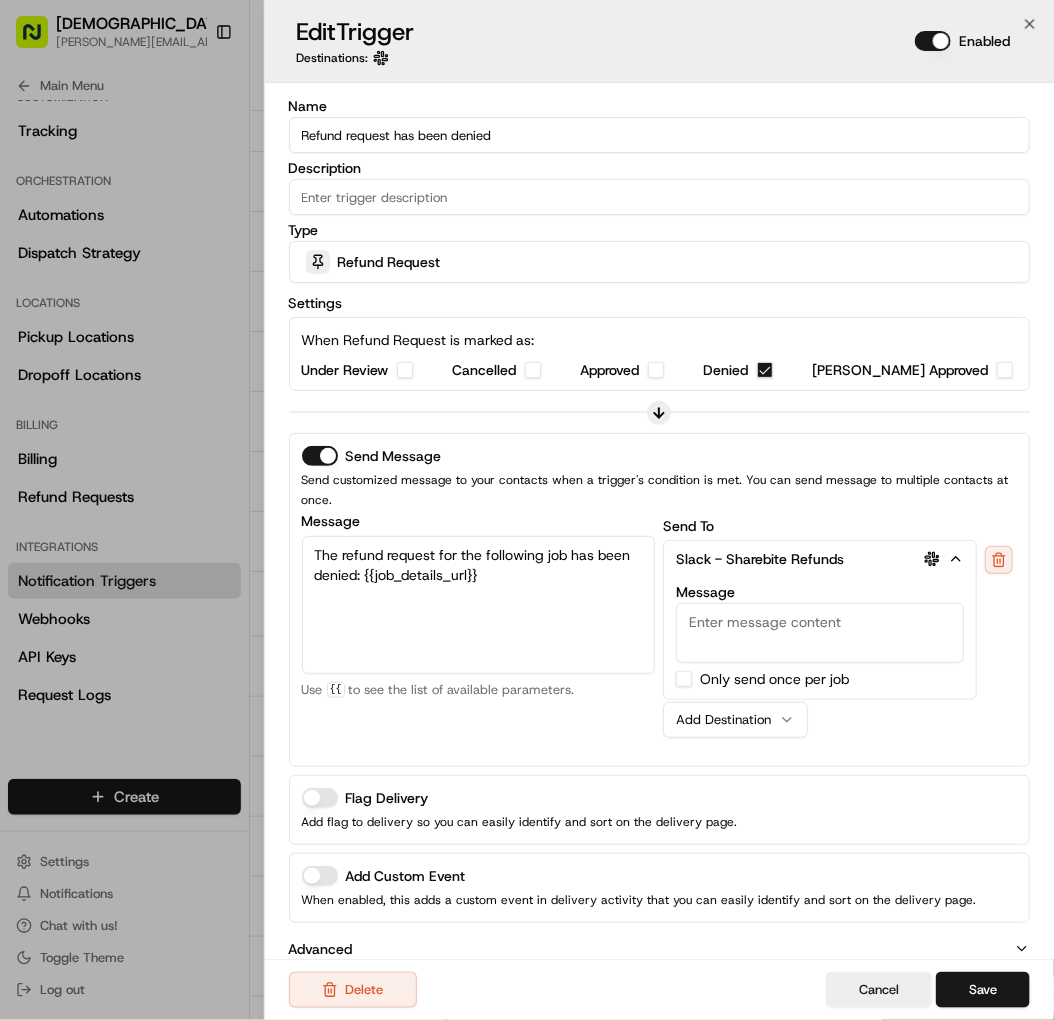 drag, startPoint x: 953, startPoint y: 712, endPoint x: 954, endPoint y: 699, distance: 13.038404 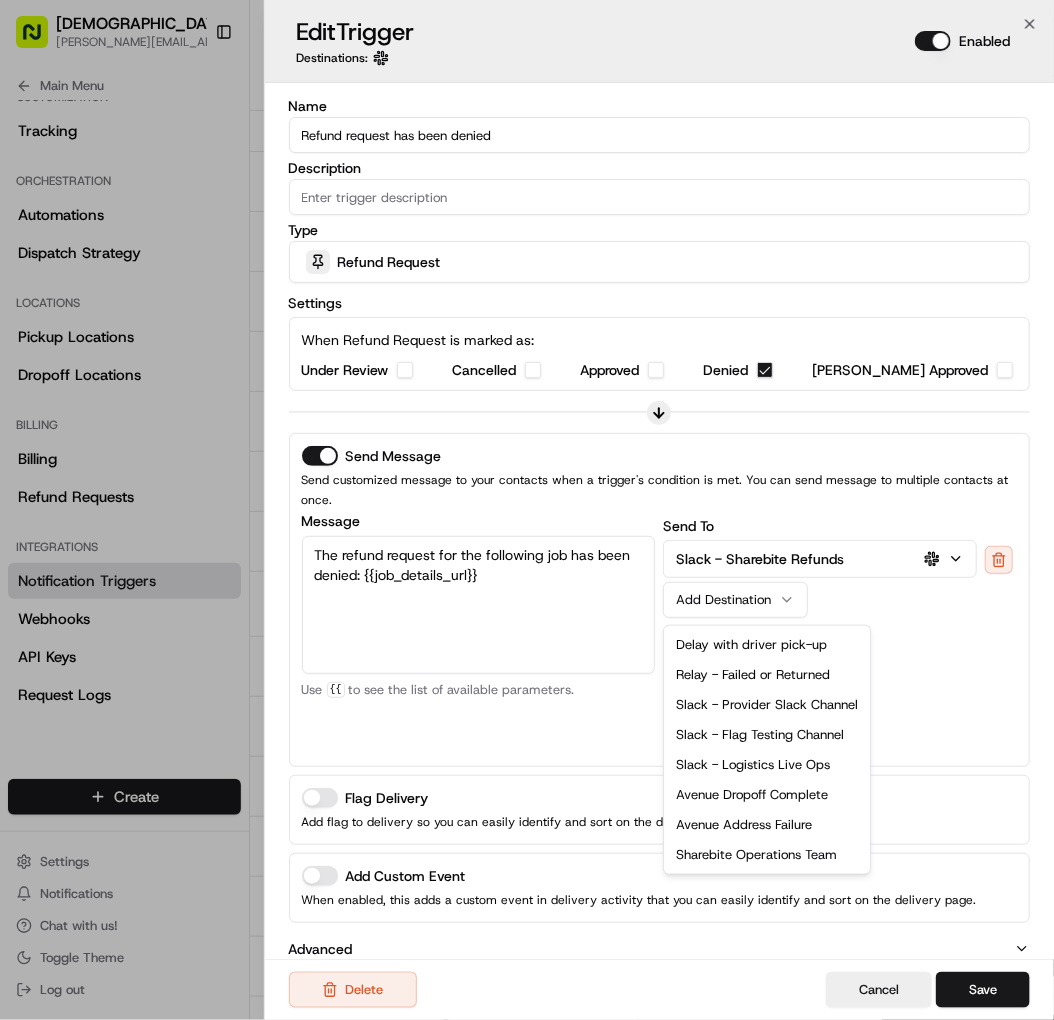 click on "Add Destination" at bounding box center (727, 600) 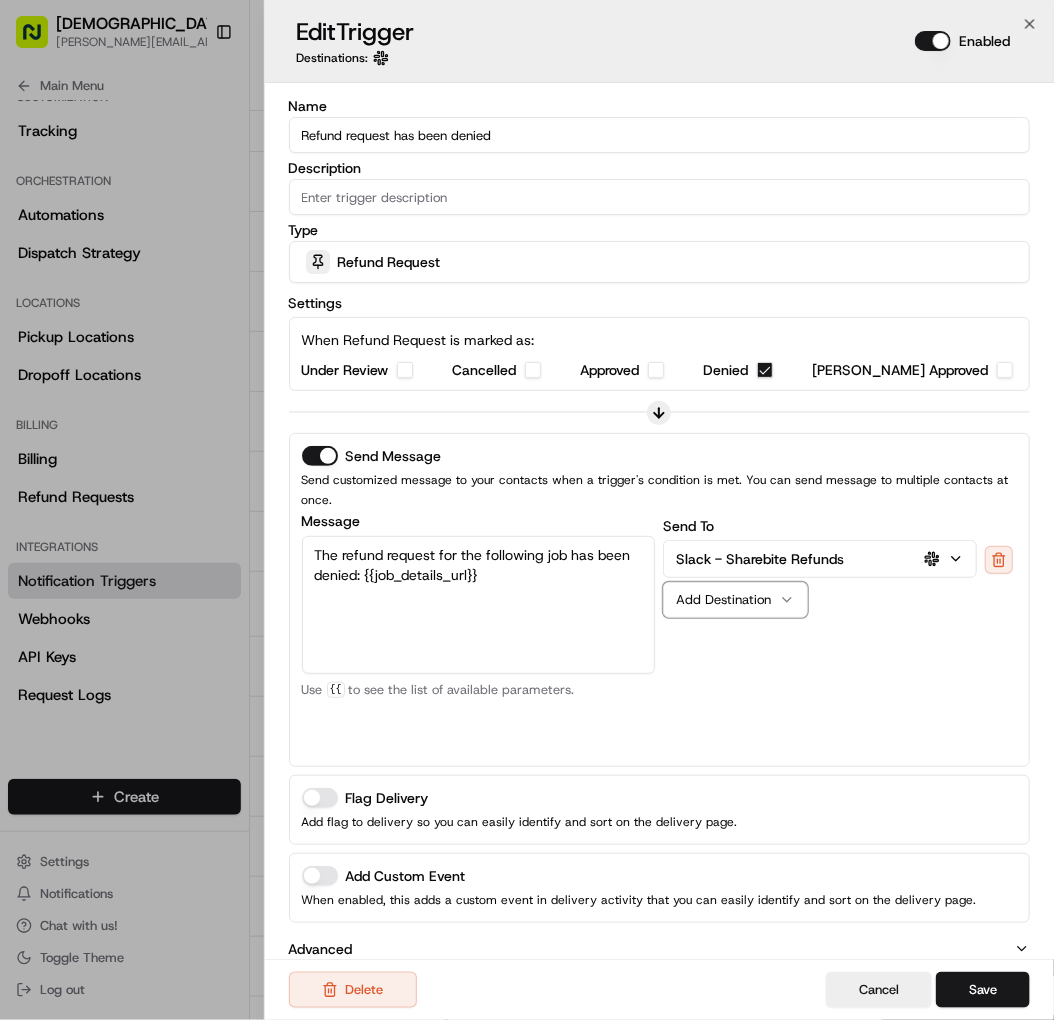click on "Send To Slack - Sharebite Refunds Add Destination" at bounding box center [840, 634] 